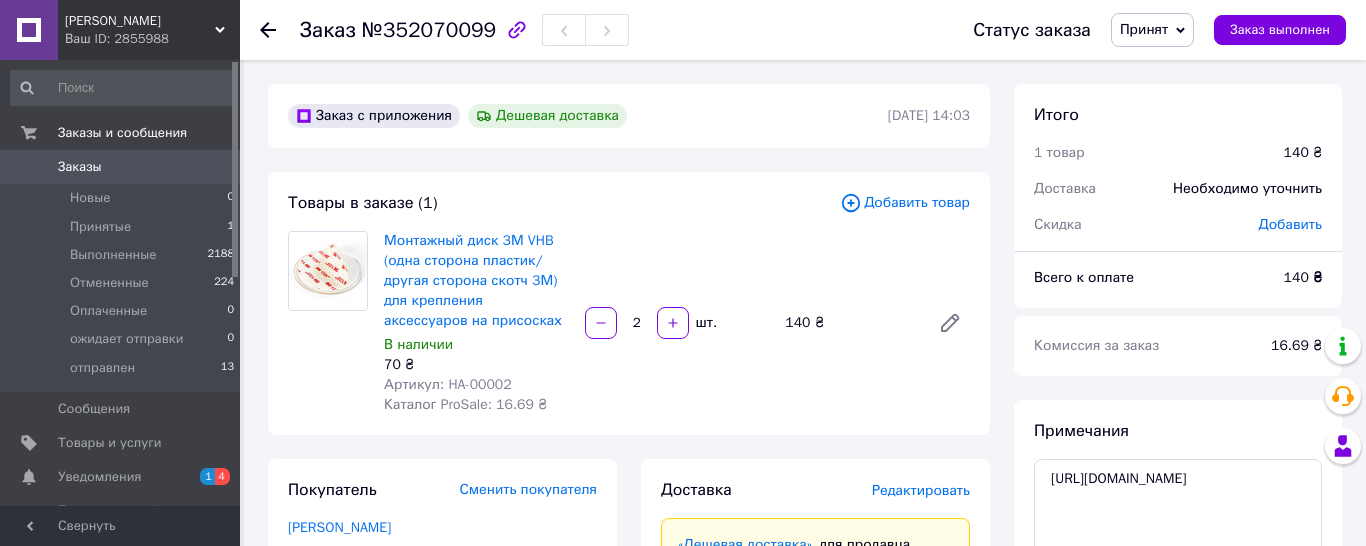 scroll, scrollTop: 368, scrollLeft: 0, axis: vertical 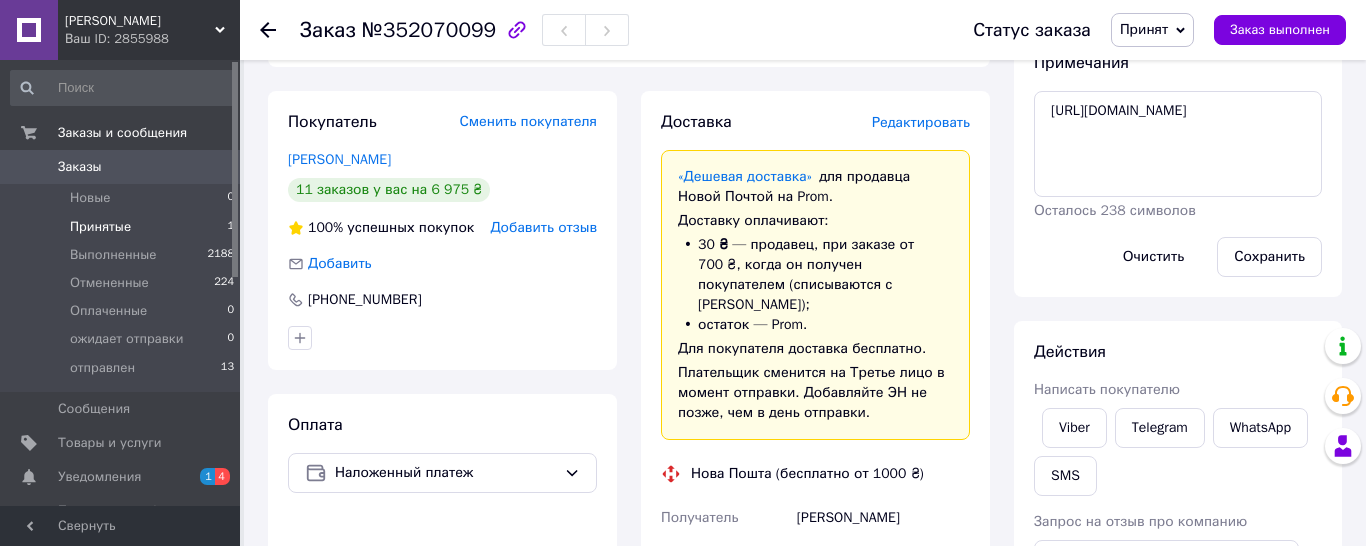 click on "Принятые" at bounding box center (100, 227) 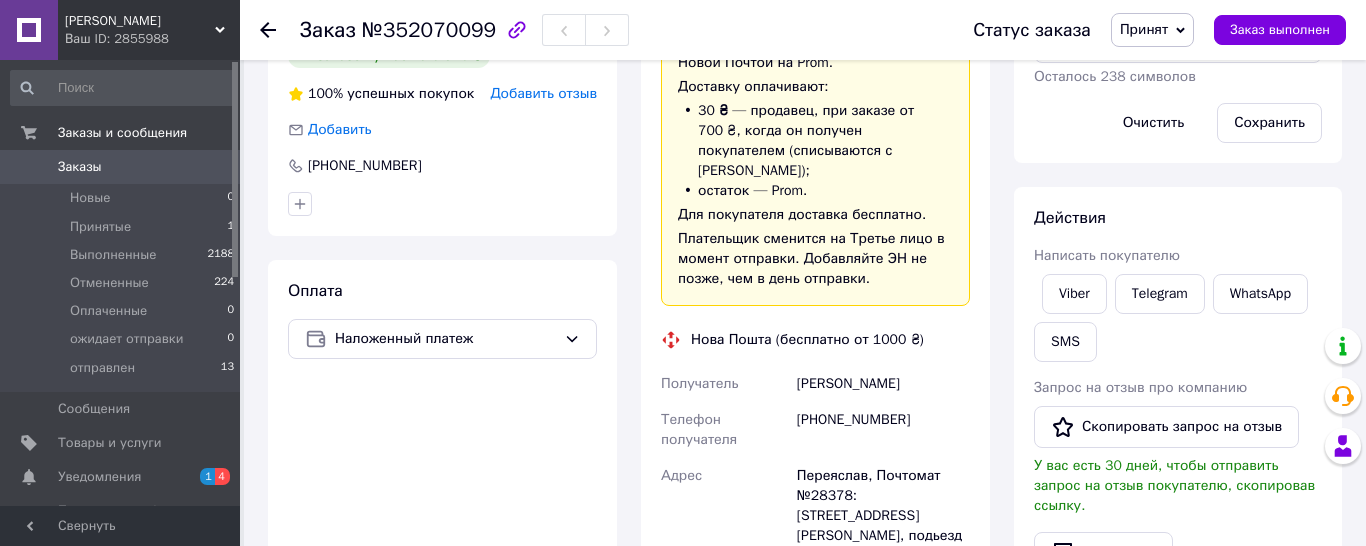 scroll, scrollTop: 422, scrollLeft: 0, axis: vertical 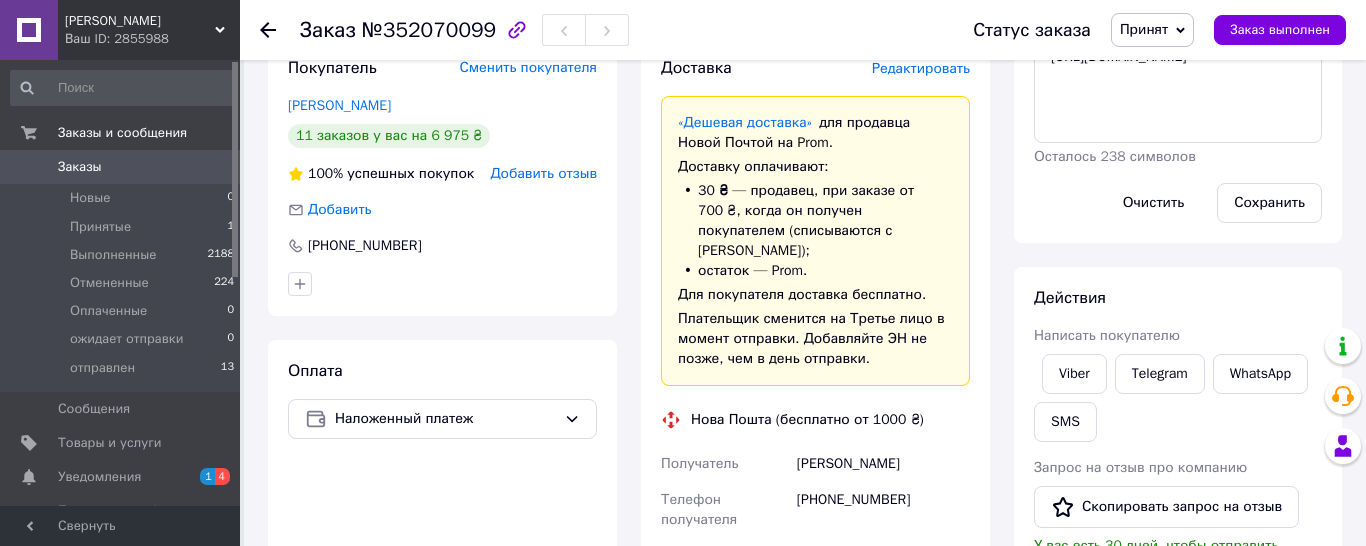 click on "Редактировать" at bounding box center (921, 68) 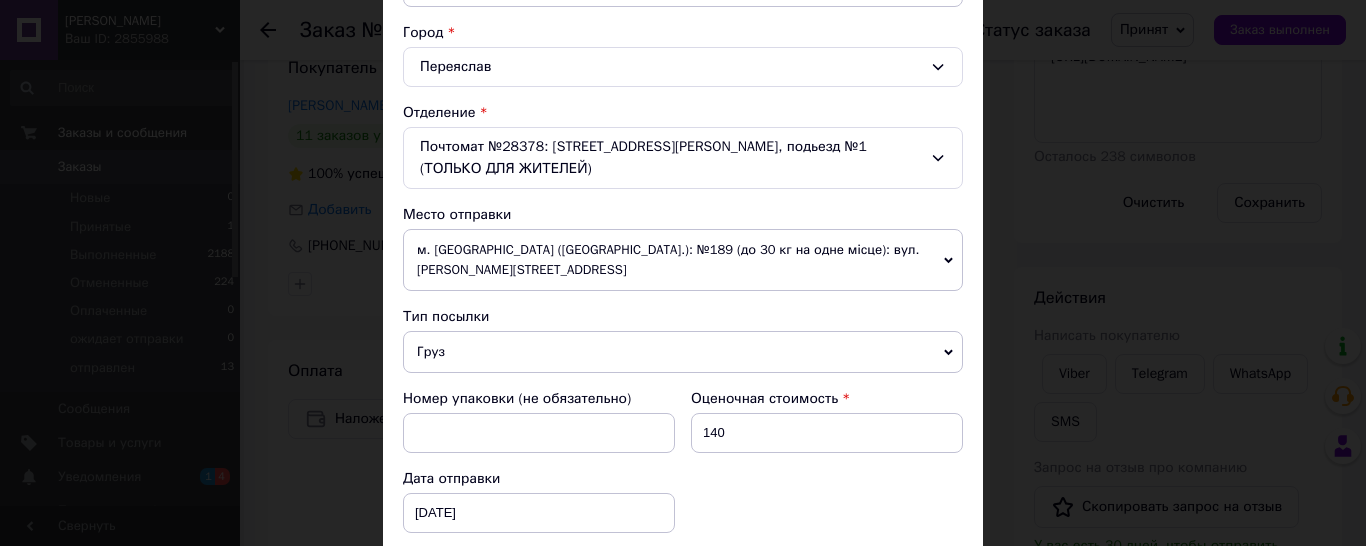 scroll, scrollTop: 539, scrollLeft: 0, axis: vertical 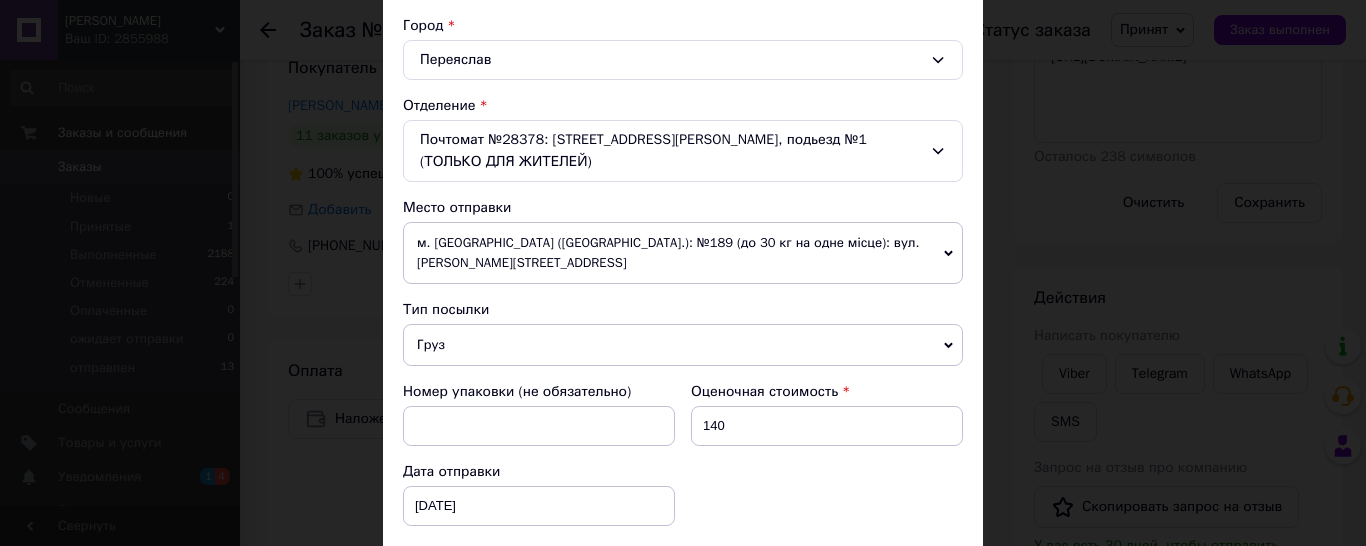 click 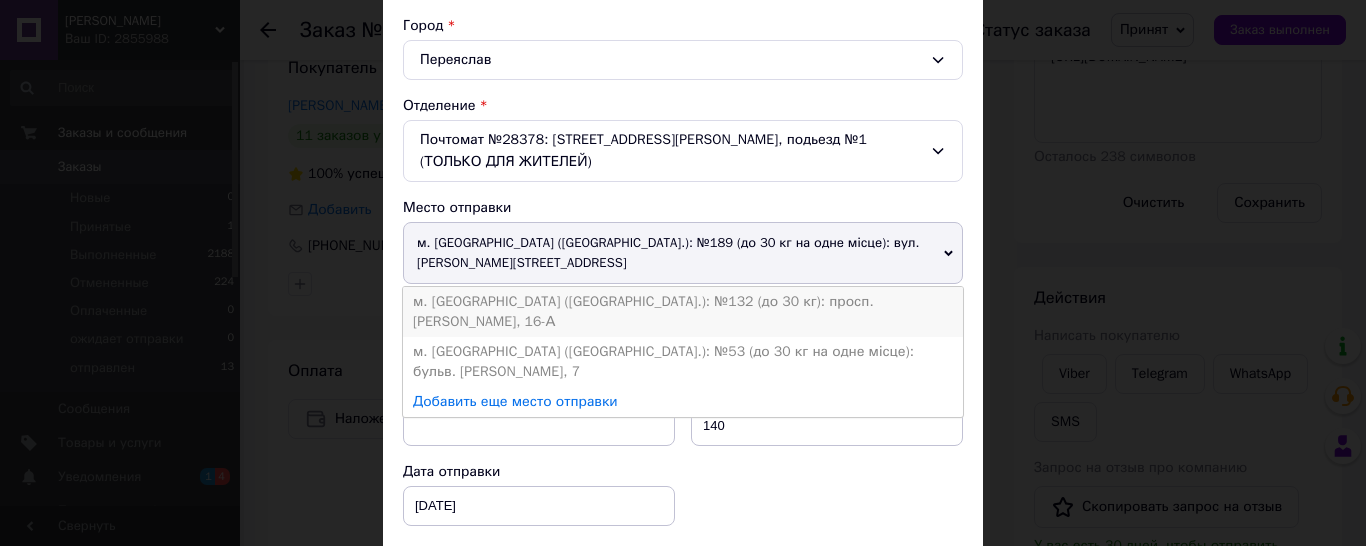click on "м. [GEOGRAPHIC_DATA] ([GEOGRAPHIC_DATA].): №132 (до 30 кг): просп. [PERSON_NAME], 16-А" at bounding box center (683, 312) 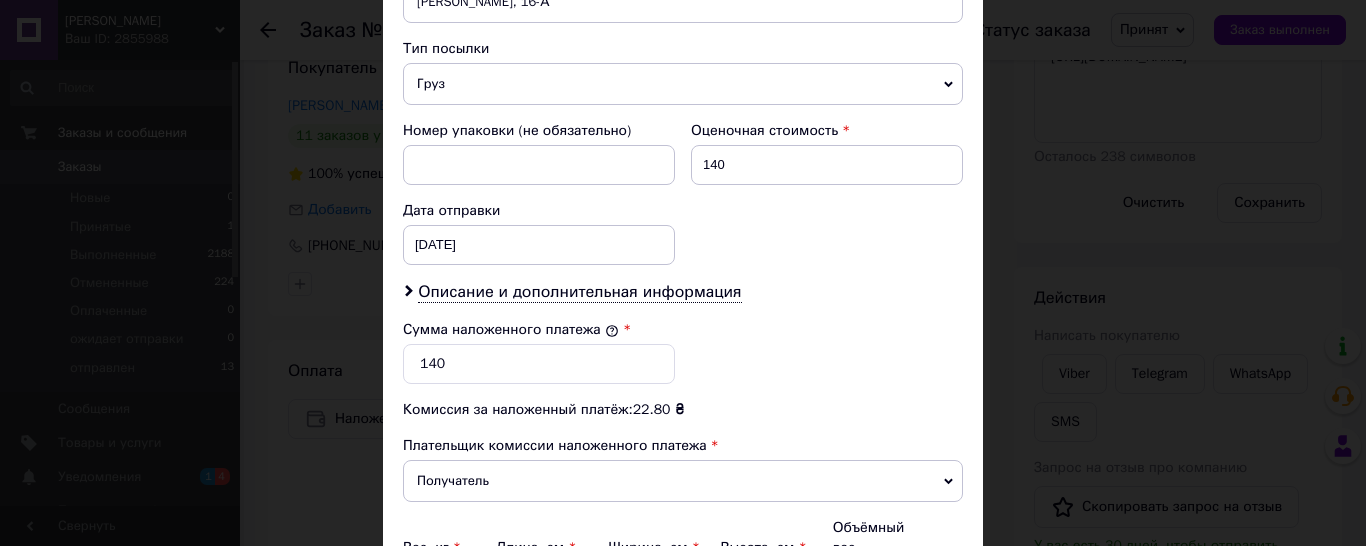 scroll, scrollTop: 926, scrollLeft: 0, axis: vertical 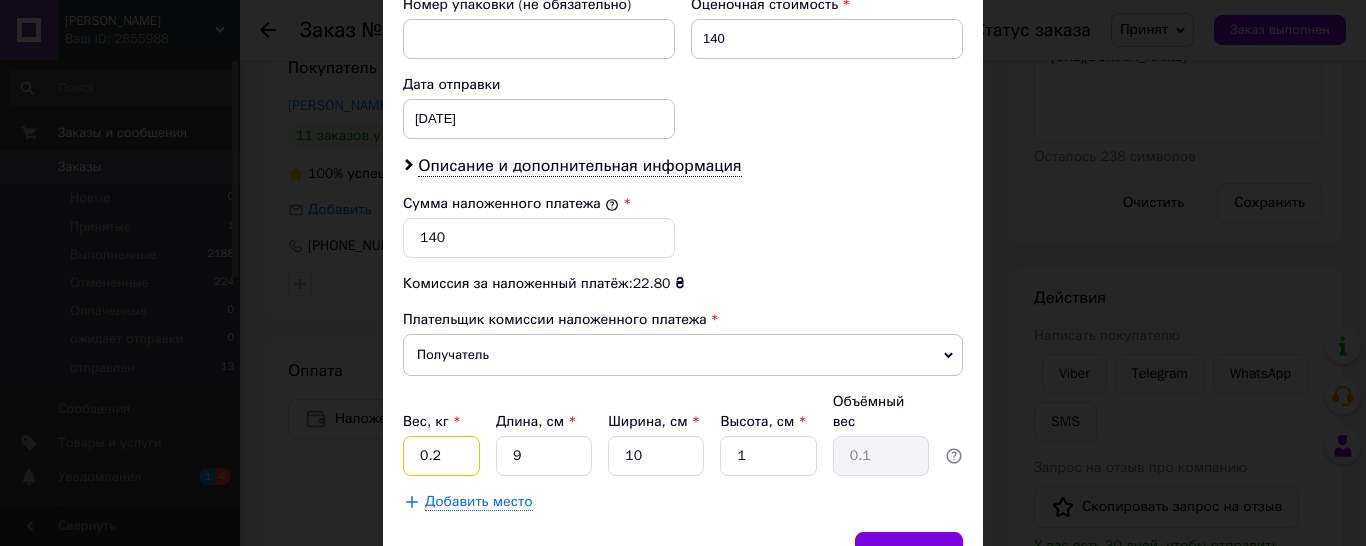 click on "0.2" at bounding box center (441, 456) 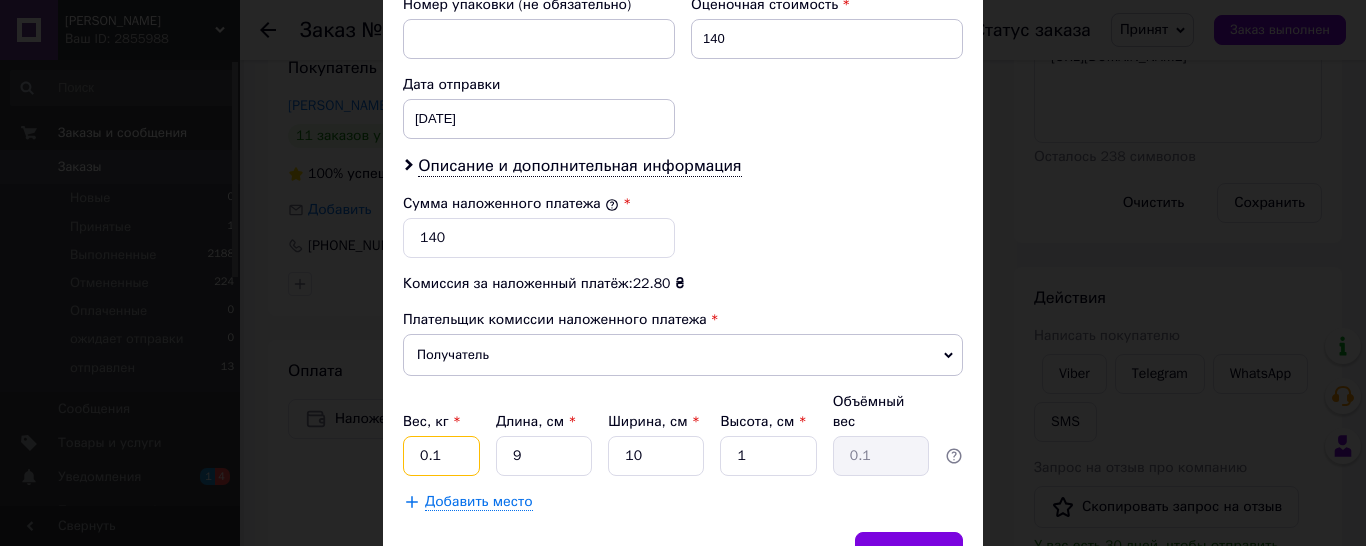 type on "0.1" 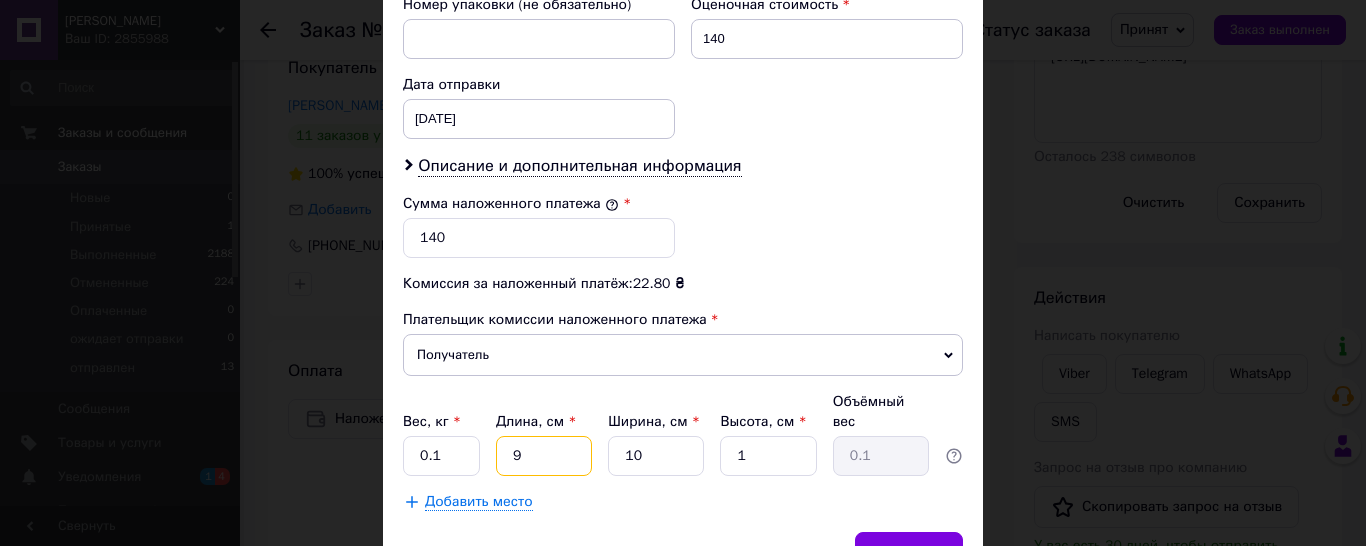 drag, startPoint x: 530, startPoint y: 438, endPoint x: 505, endPoint y: 436, distance: 25.079872 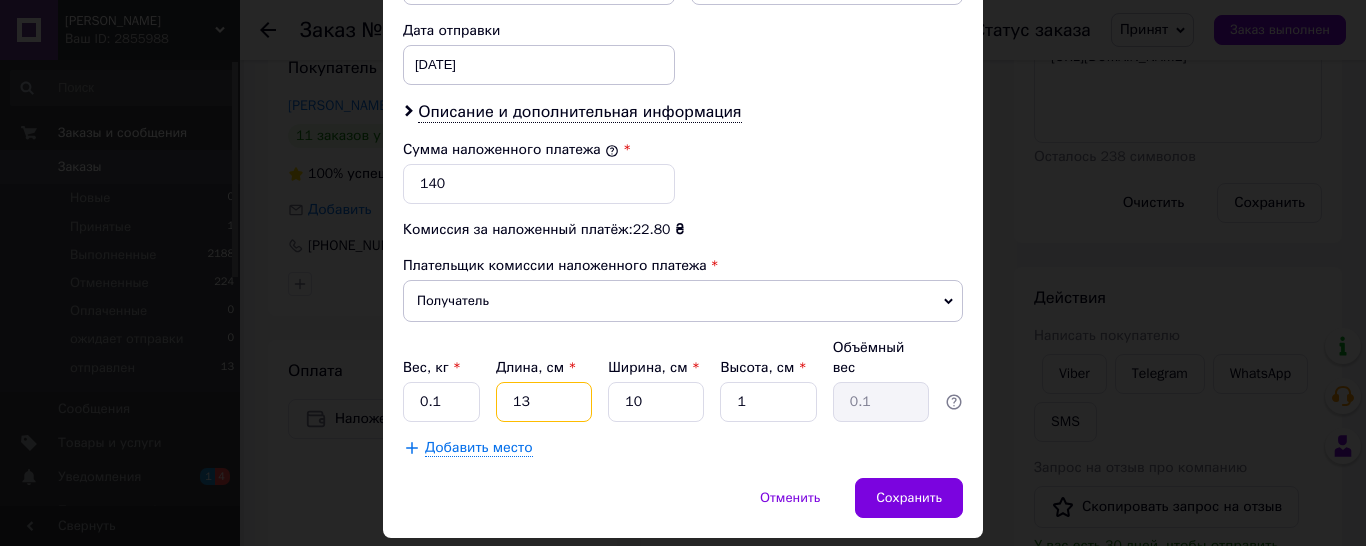 scroll, scrollTop: 1022, scrollLeft: 0, axis: vertical 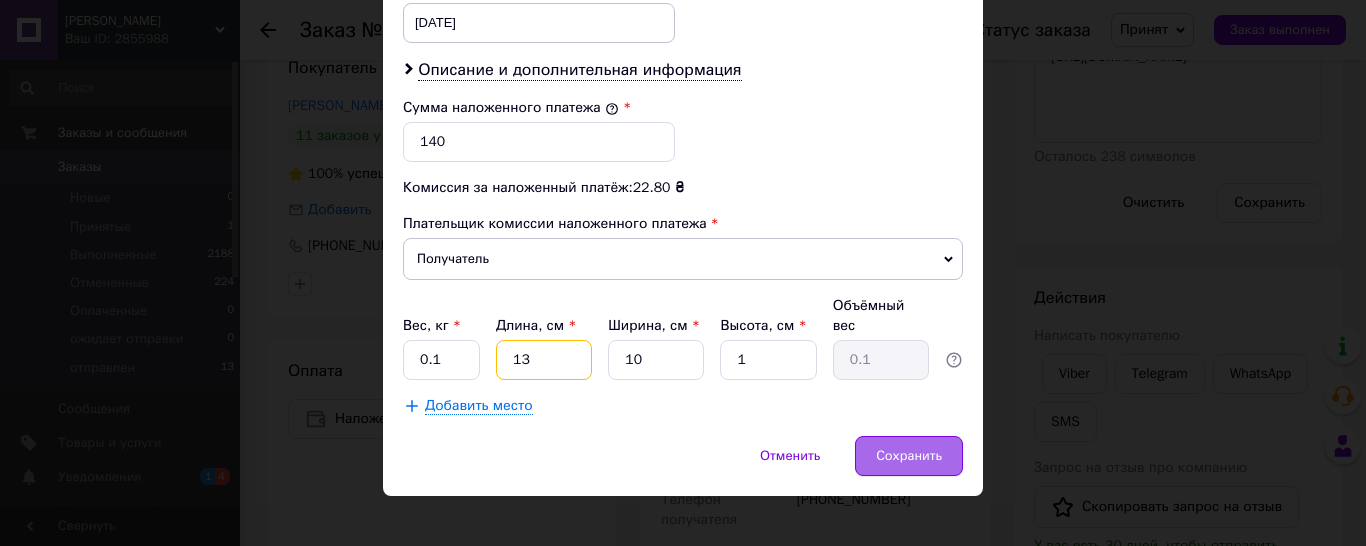 type on "13" 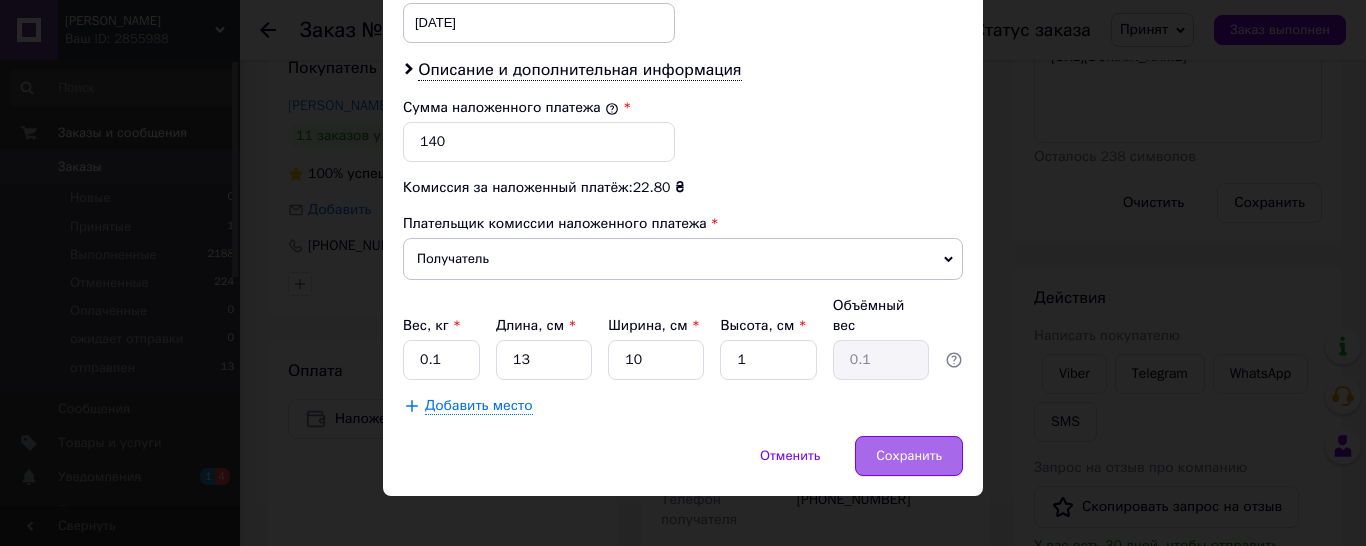 click on "Сохранить" at bounding box center (909, 456) 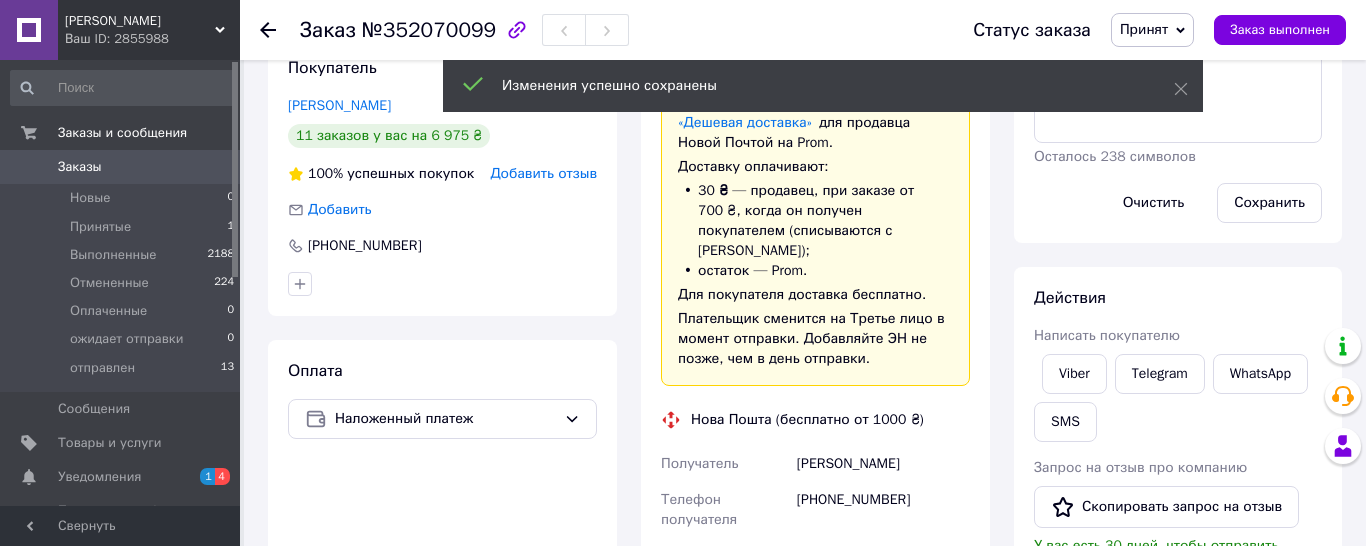 scroll, scrollTop: 1131, scrollLeft: 0, axis: vertical 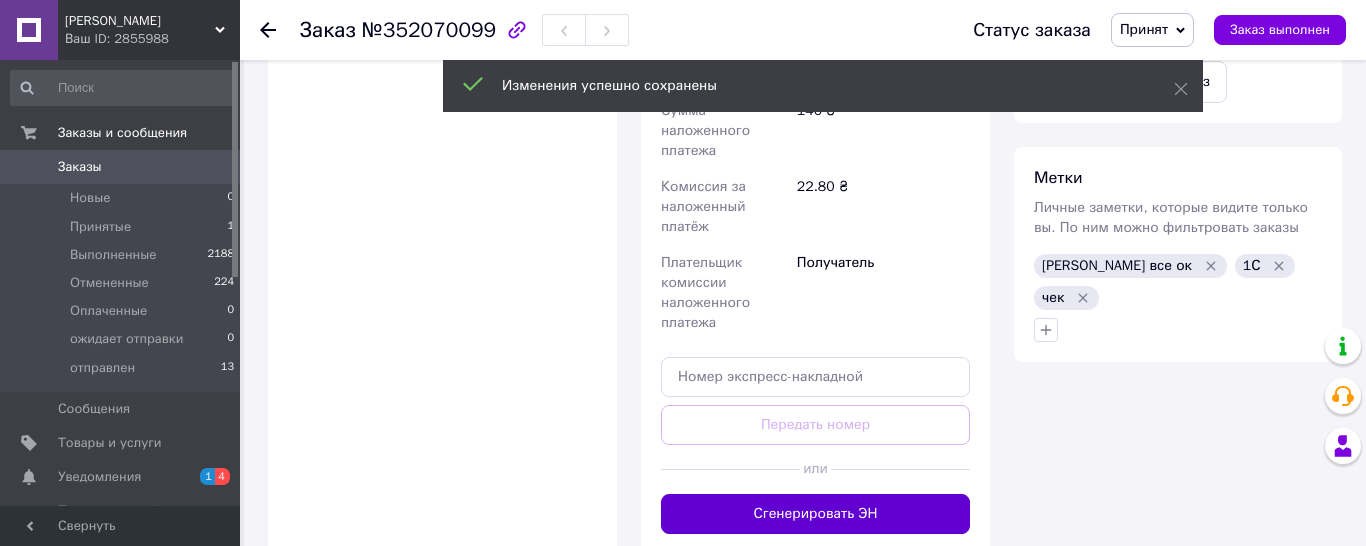 click on "Сгенерировать ЭН" at bounding box center (815, 514) 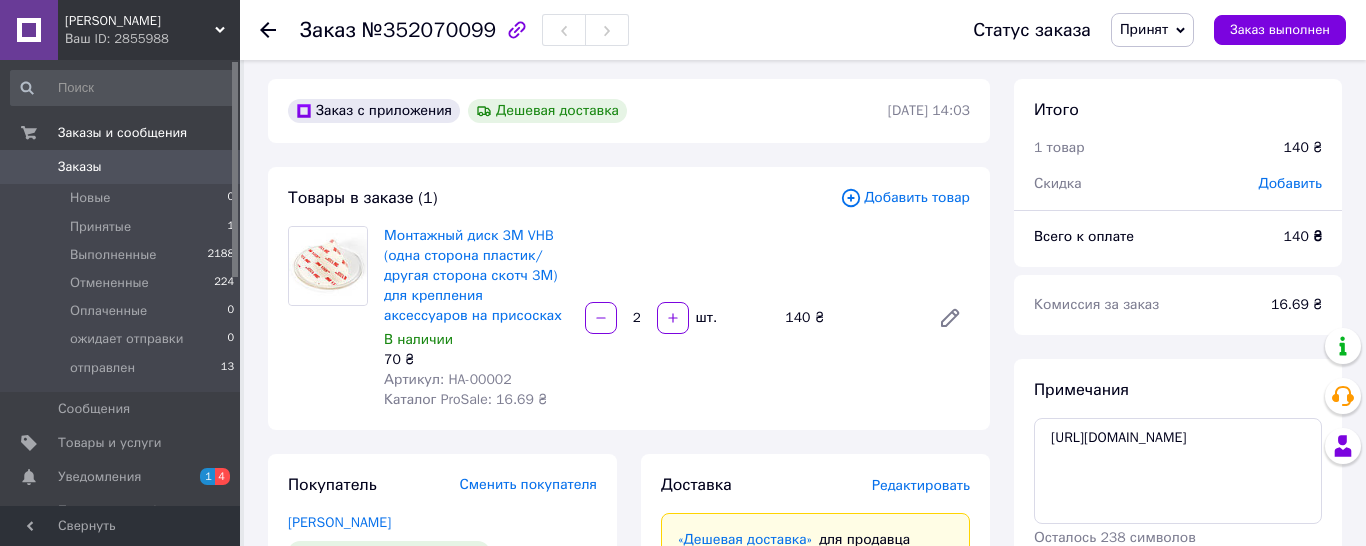 scroll, scrollTop: 0, scrollLeft: 0, axis: both 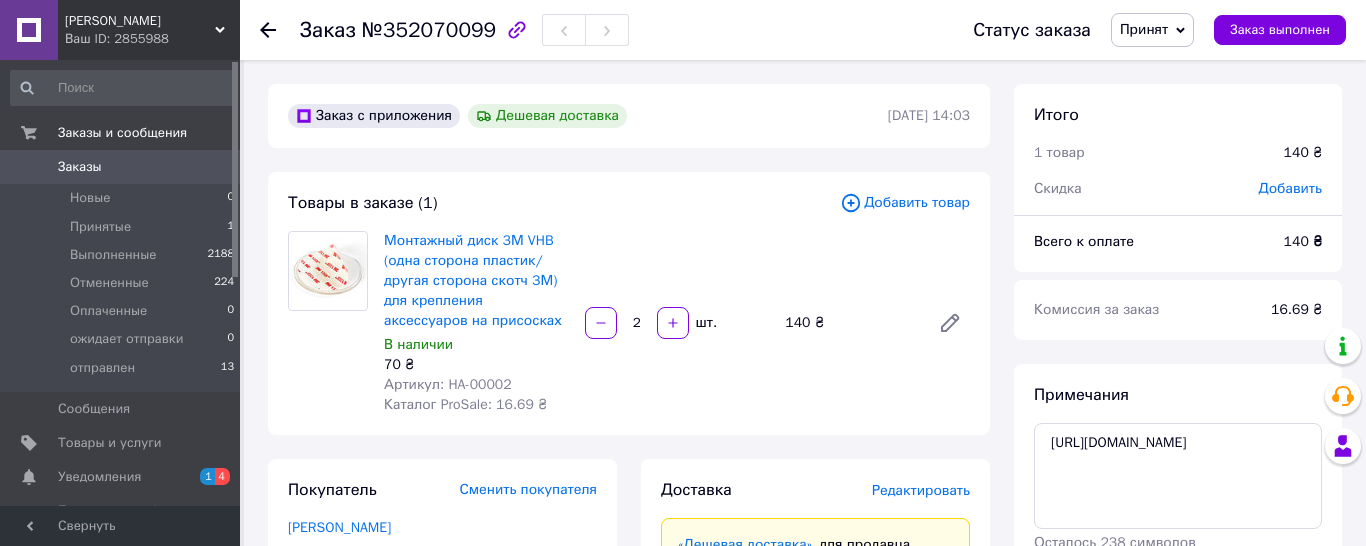 click on "Принят" at bounding box center (1144, 29) 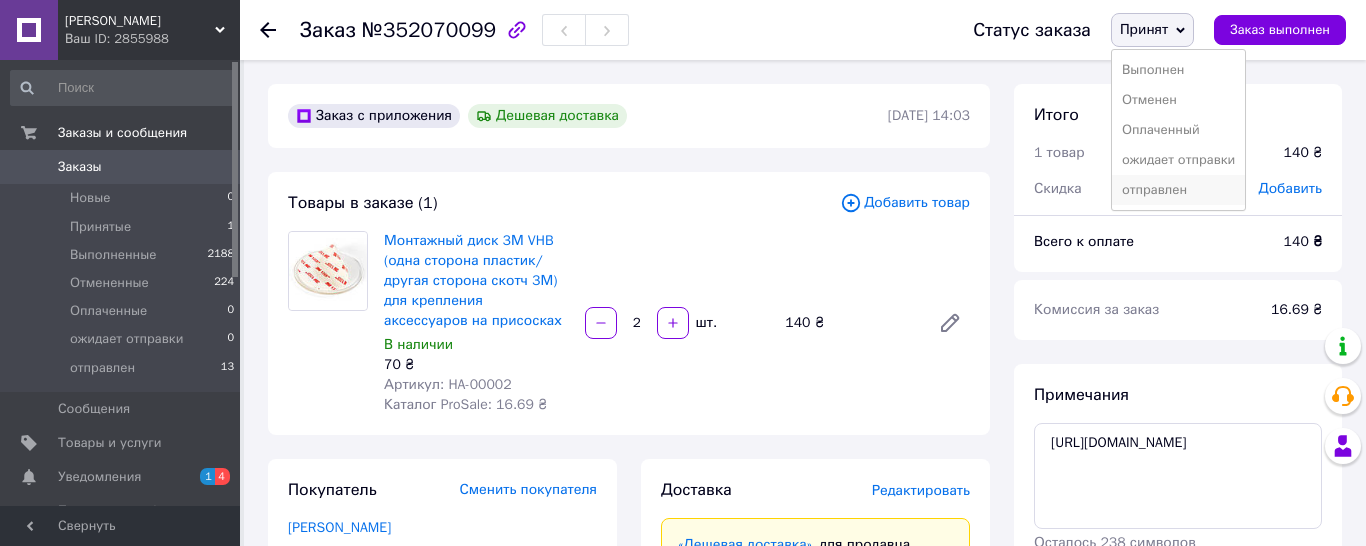 click on "отправлен" at bounding box center (1178, 190) 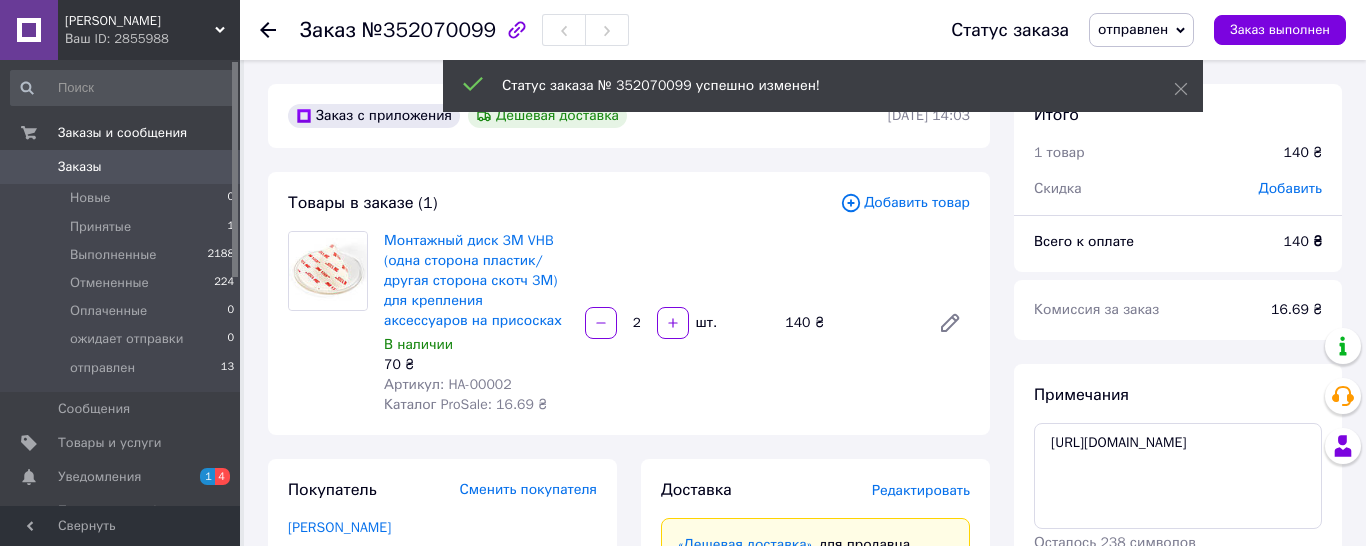 scroll, scrollTop: 44, scrollLeft: 0, axis: vertical 